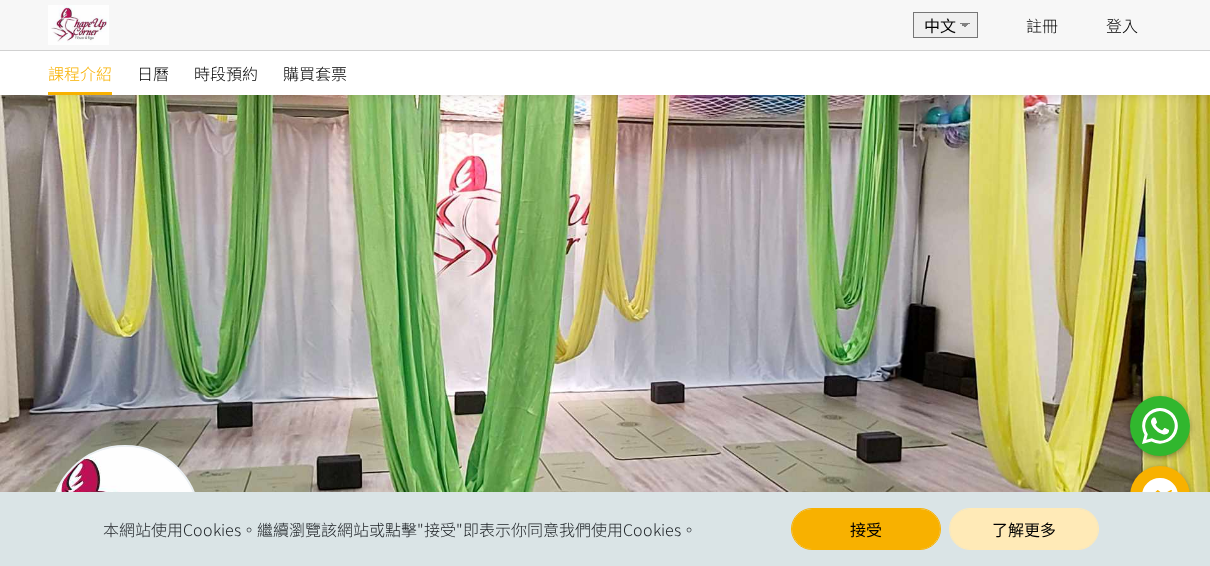 scroll, scrollTop: 0, scrollLeft: 0, axis: both 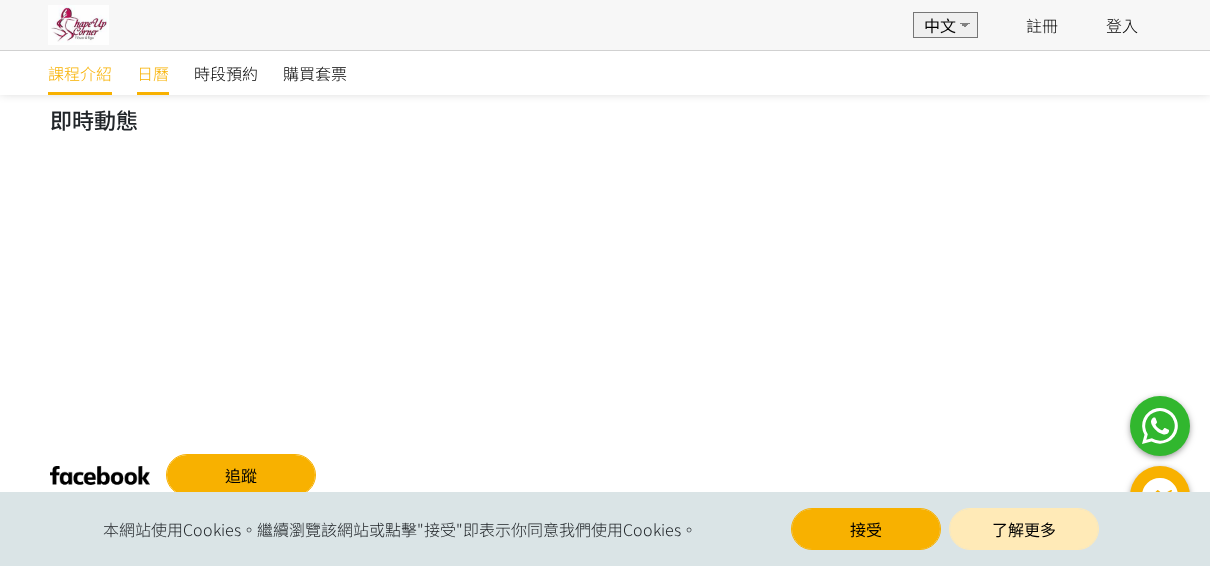 click on "日曆" at bounding box center [153, 73] 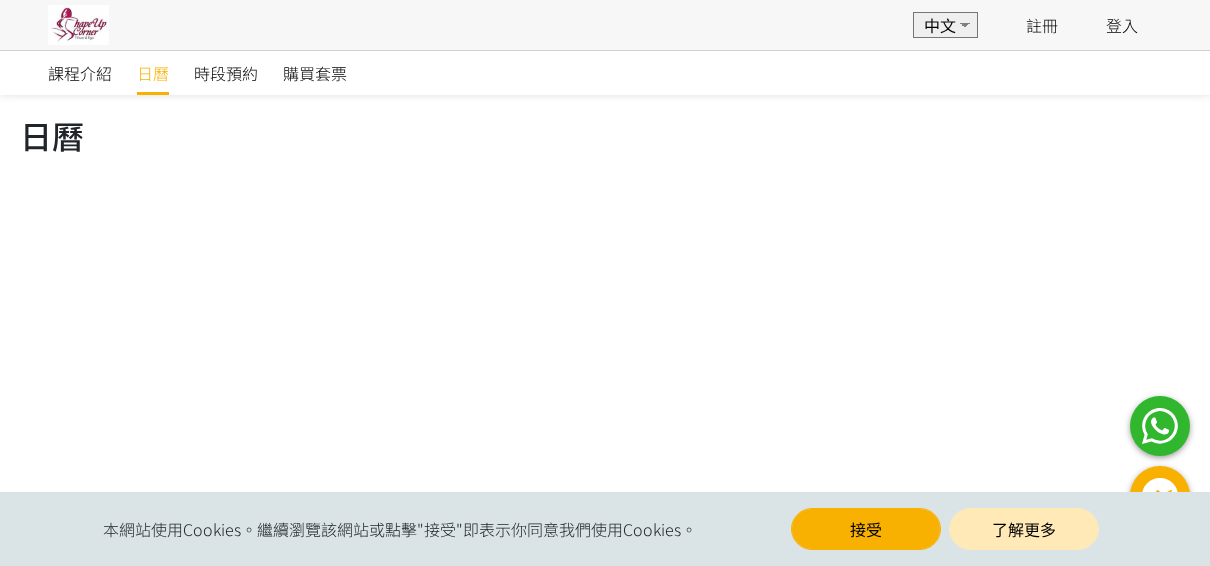 scroll, scrollTop: 0, scrollLeft: 0, axis: both 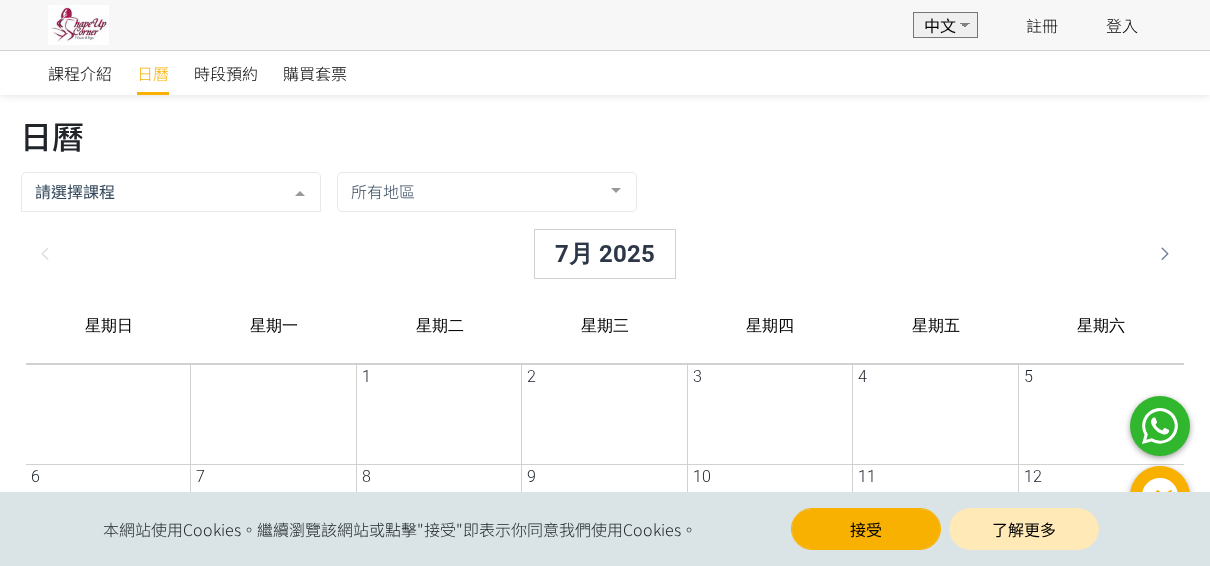 click at bounding box center (284, 192) 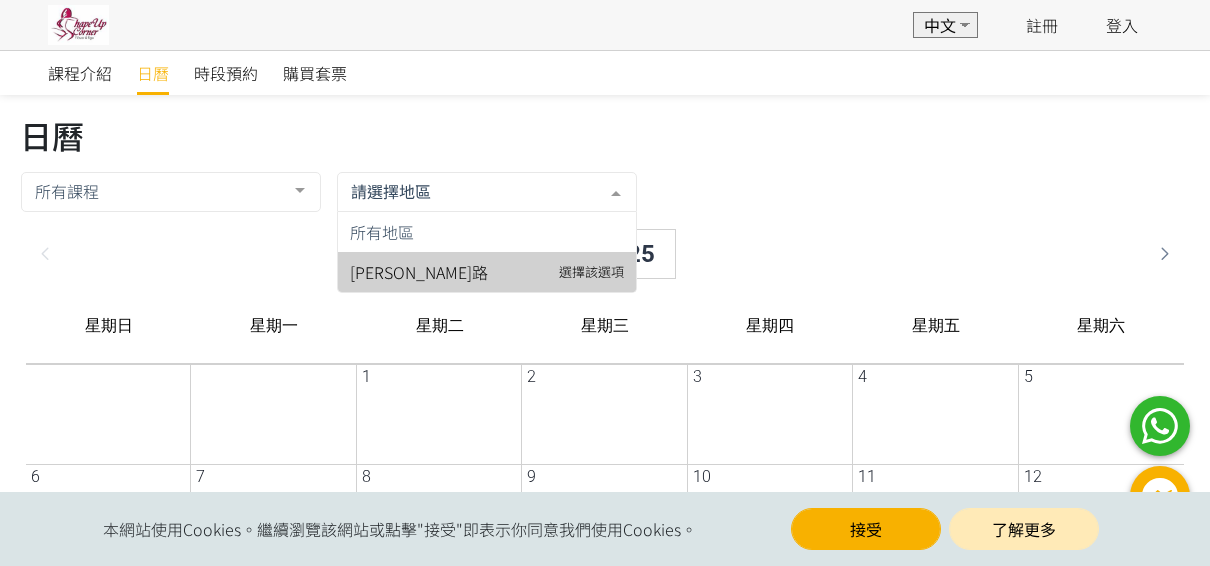 click on "葵興葵昌路" at bounding box center (471, 272) 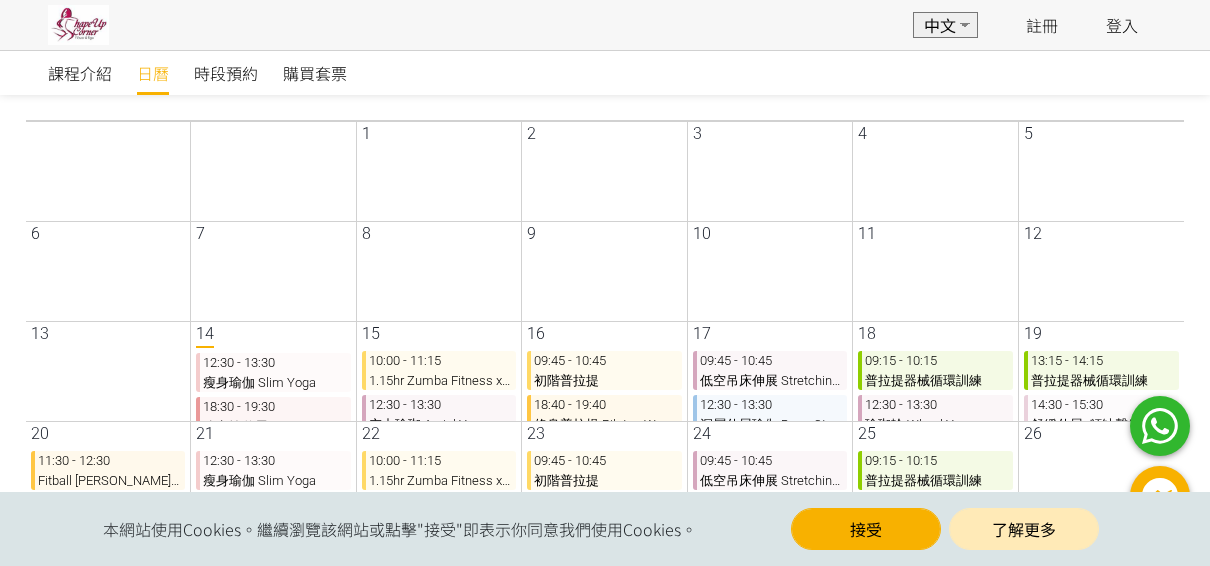scroll, scrollTop: 0, scrollLeft: 0, axis: both 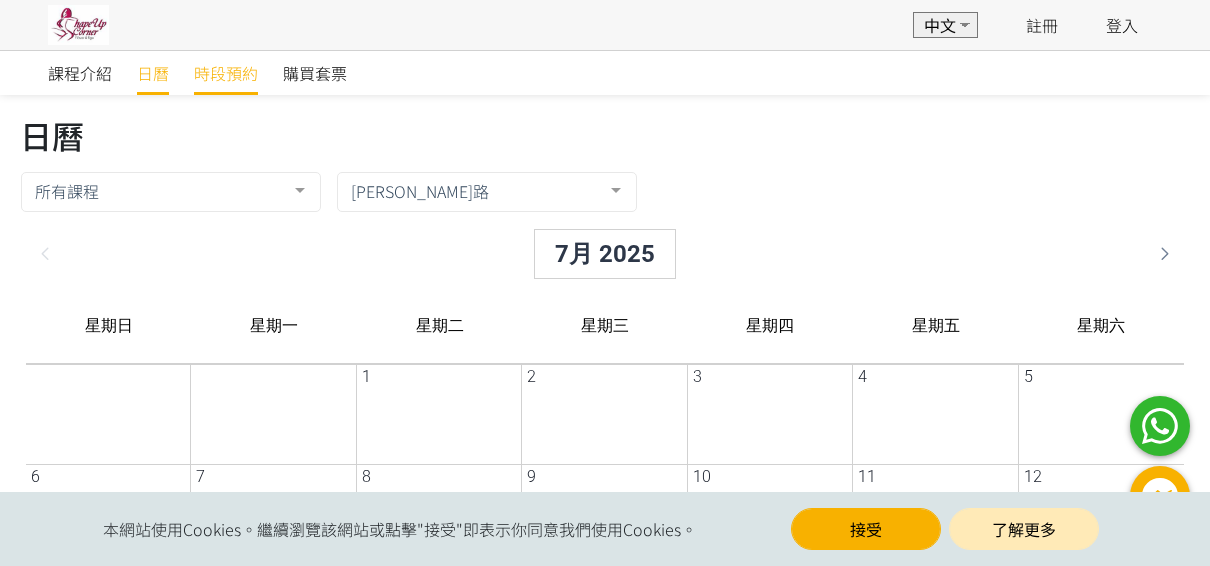 click on "時段預約" at bounding box center [226, 73] 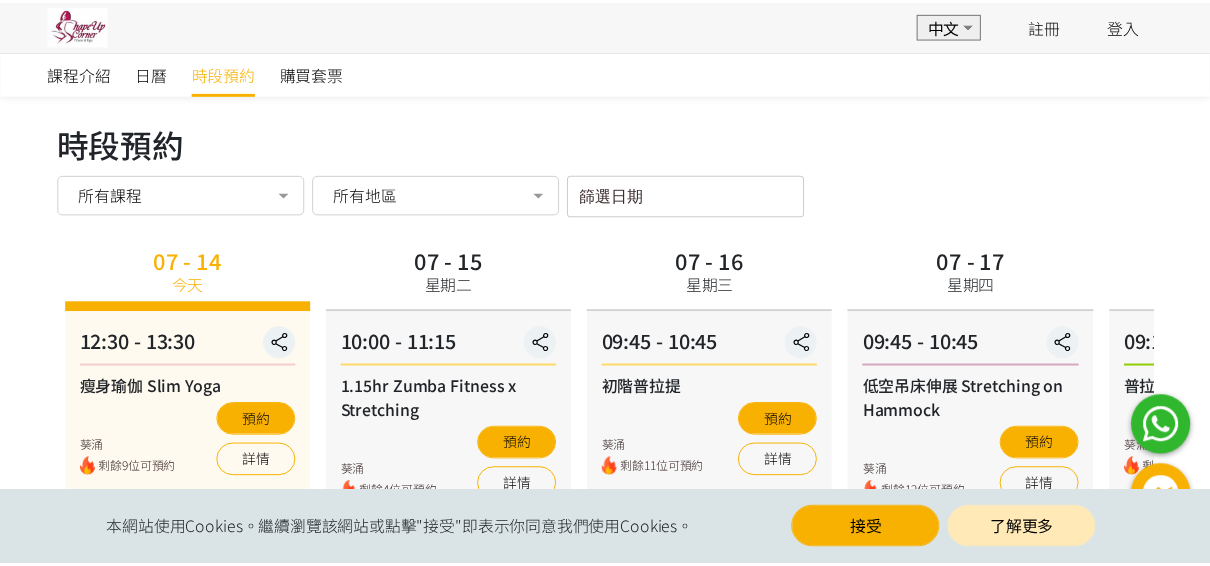 scroll, scrollTop: 0, scrollLeft: 0, axis: both 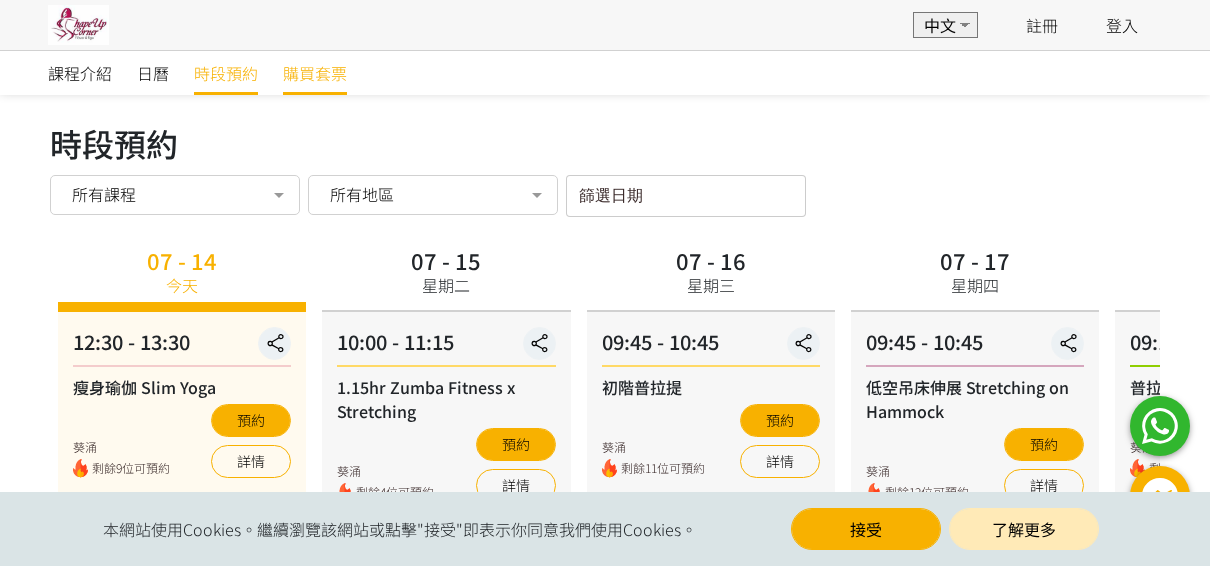 click on "購買套票" at bounding box center (315, 73) 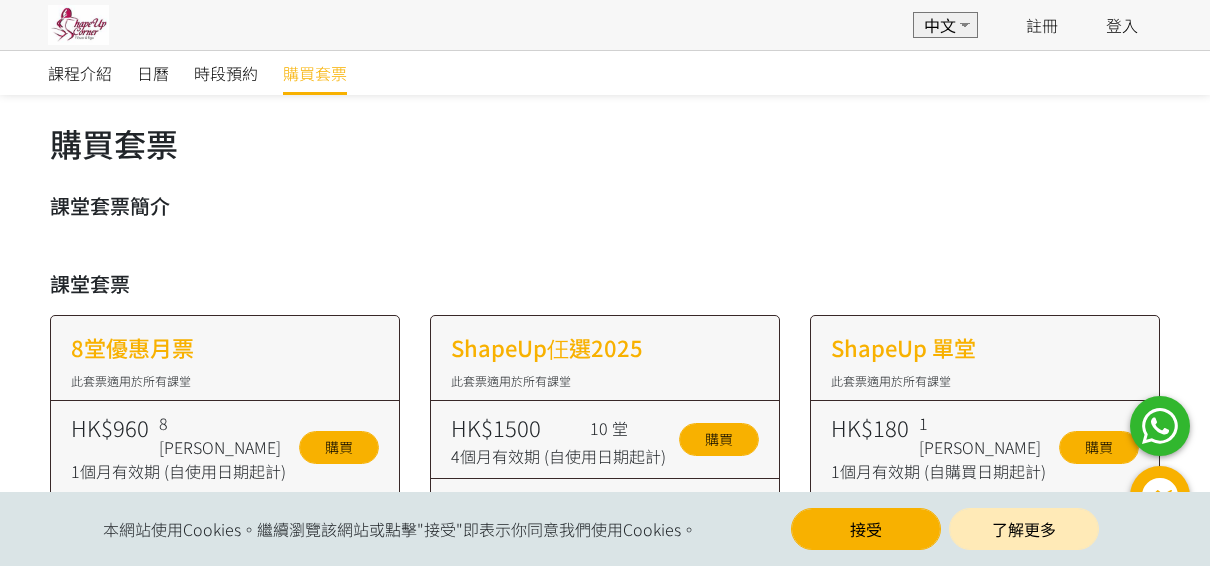 scroll, scrollTop: 0, scrollLeft: 0, axis: both 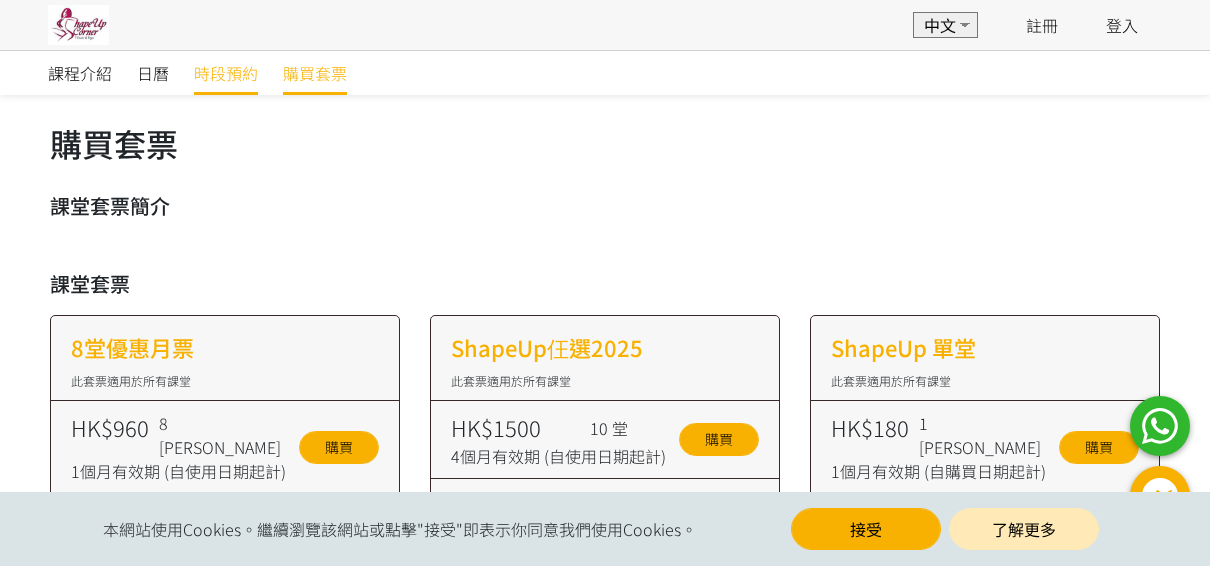 click on "時段預約" at bounding box center [226, 73] 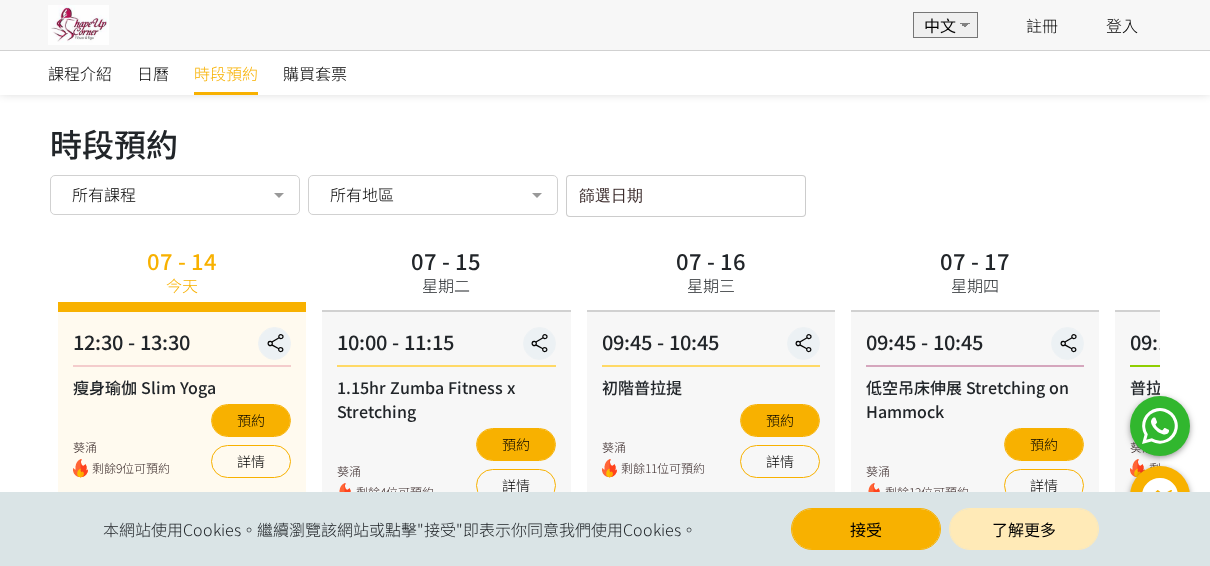 scroll, scrollTop: 0, scrollLeft: 0, axis: both 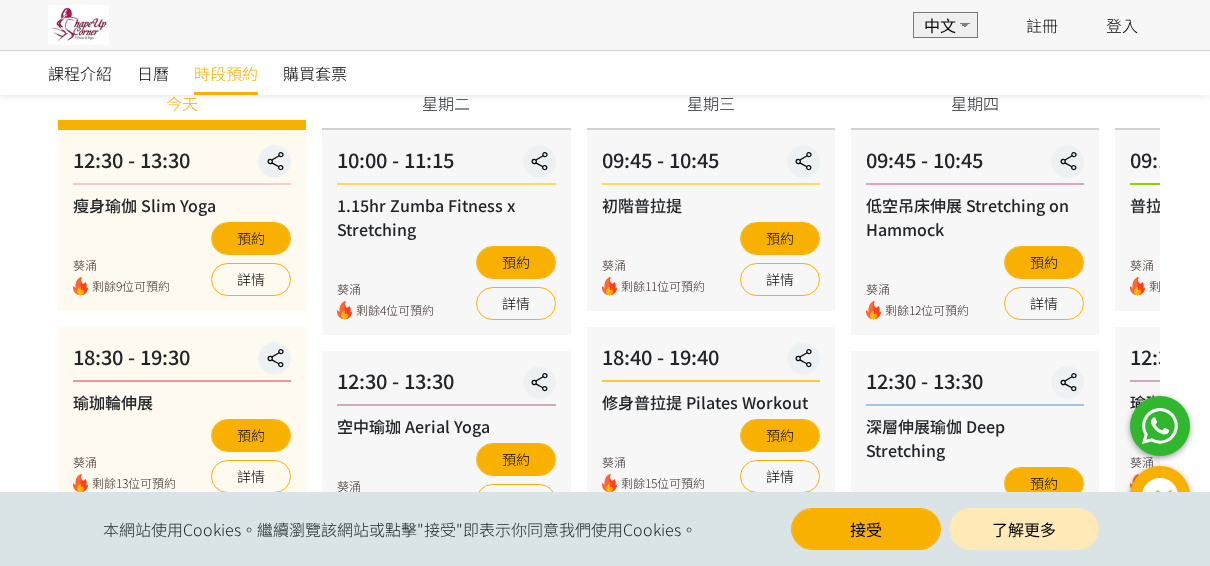 click on "09:45 - 10:45
低空吊床伸展 Stretching on Hammock
葵涌
剩餘12位可預約
預約
詳情" at bounding box center [975, 232] 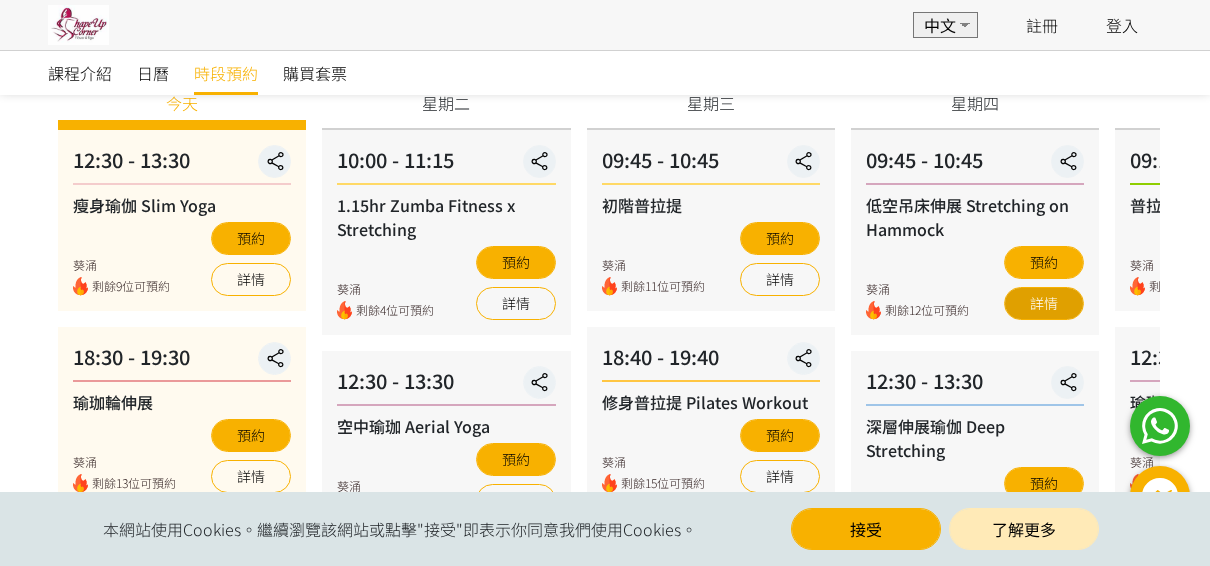click on "詳情" at bounding box center [1044, 303] 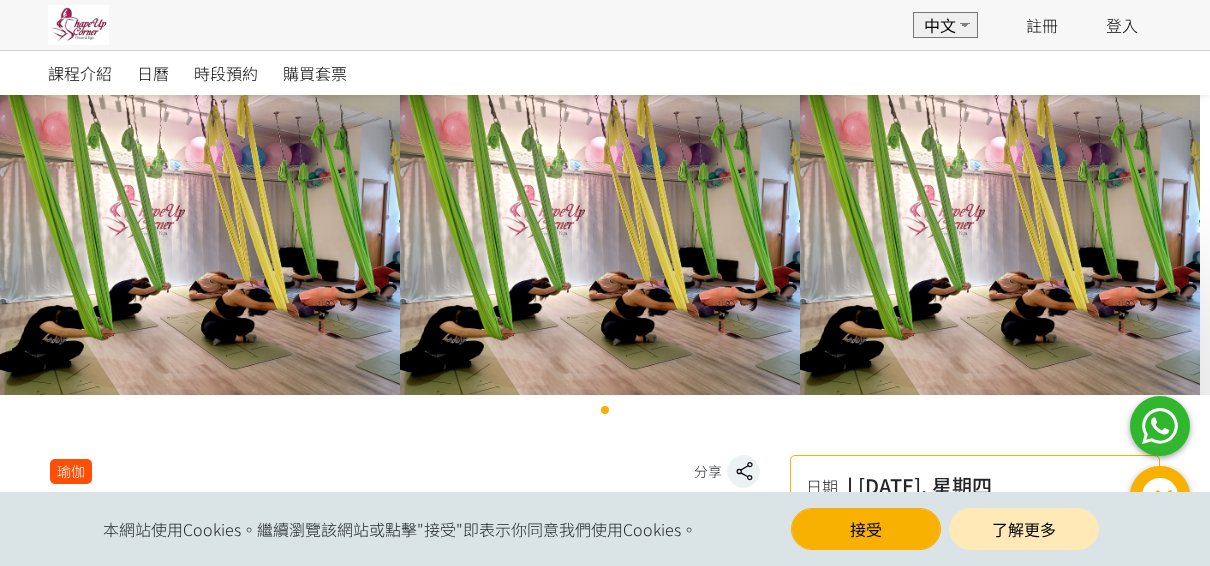 scroll, scrollTop: 0, scrollLeft: 0, axis: both 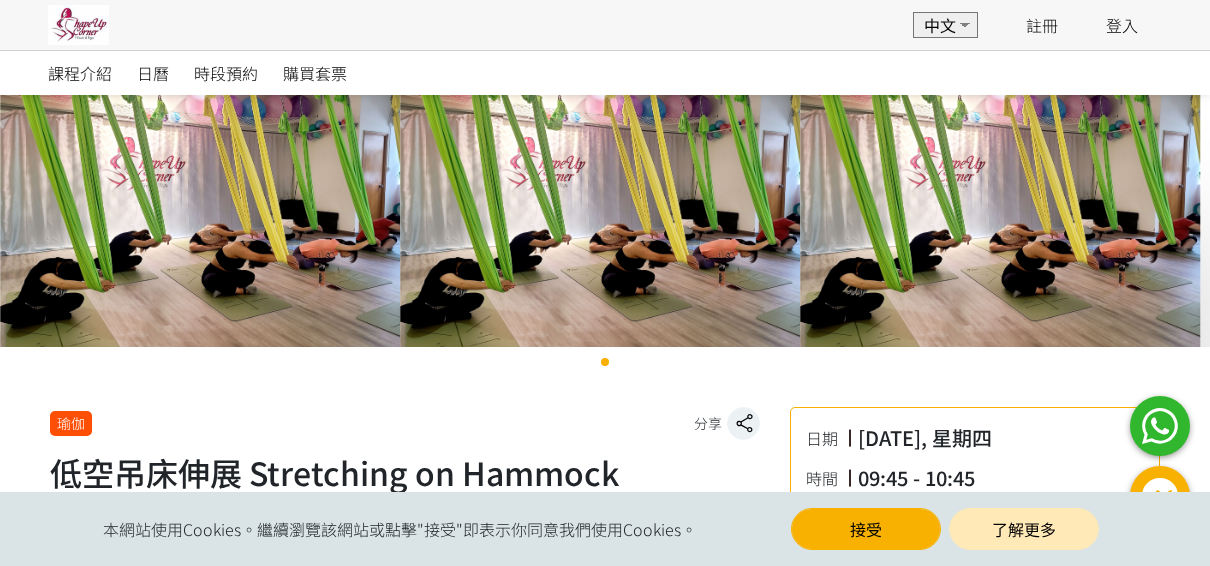 click at bounding box center [605, 197] 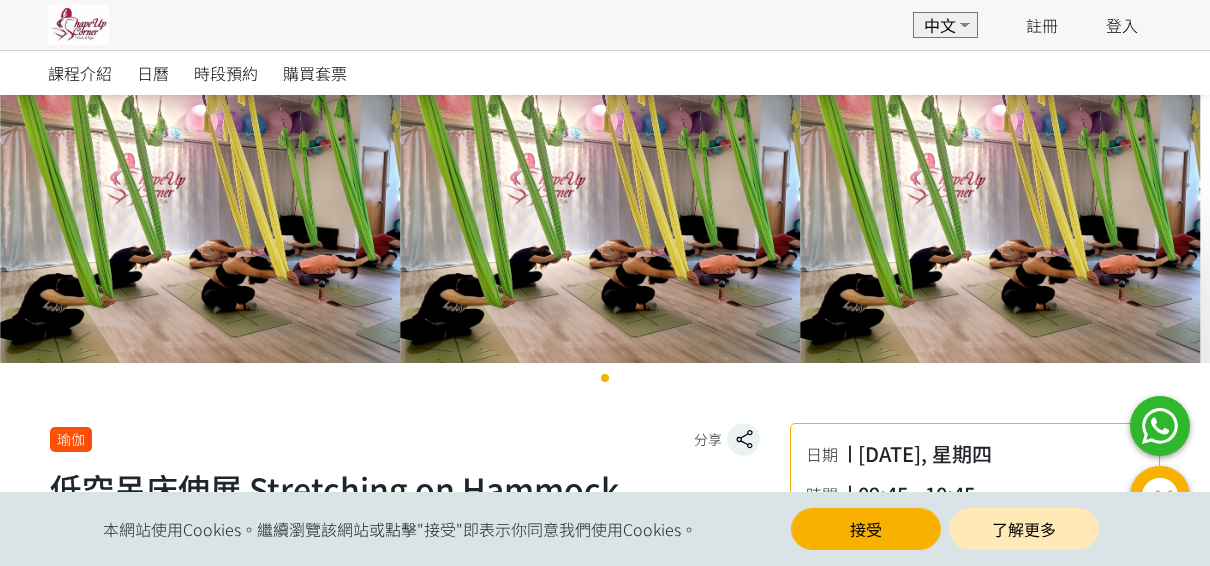 scroll, scrollTop: 0, scrollLeft: 0, axis: both 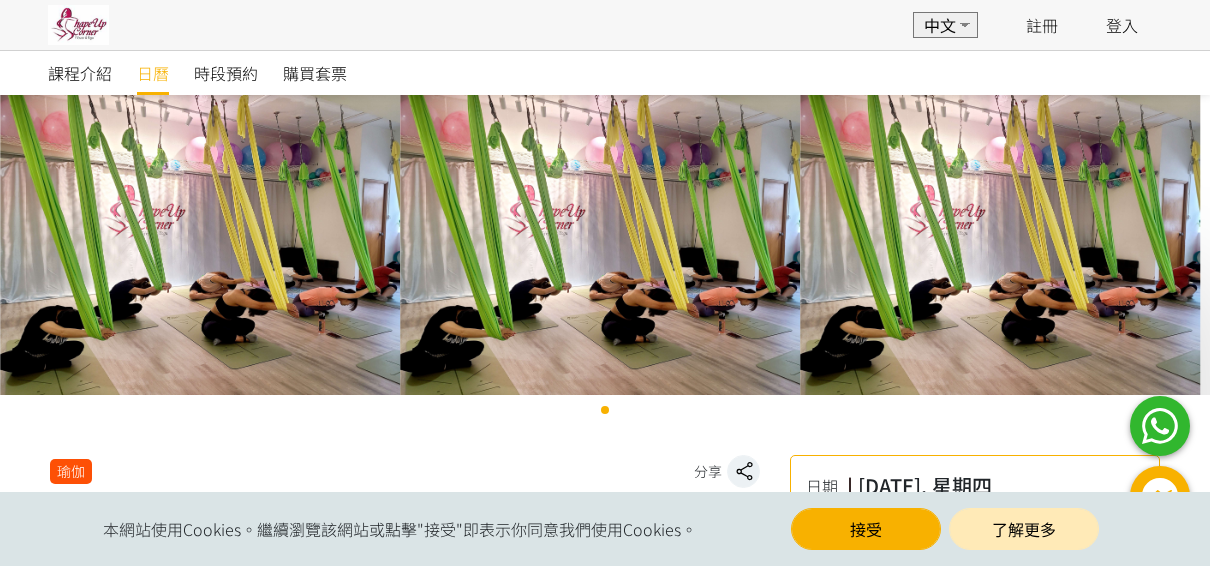click on "日曆" at bounding box center (153, 73) 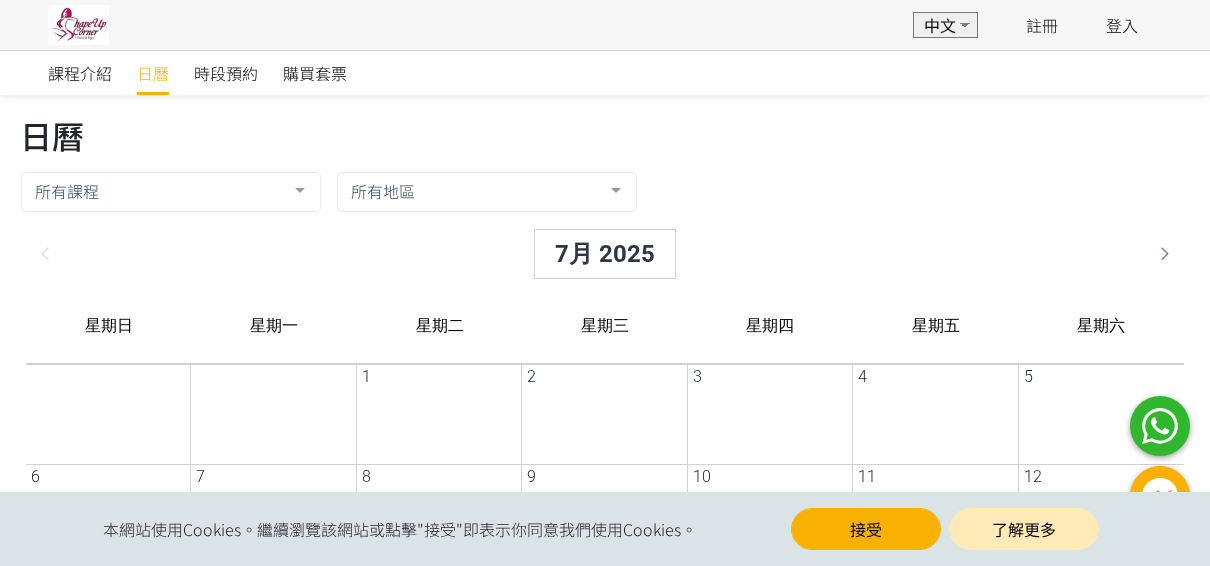 scroll, scrollTop: 0, scrollLeft: 0, axis: both 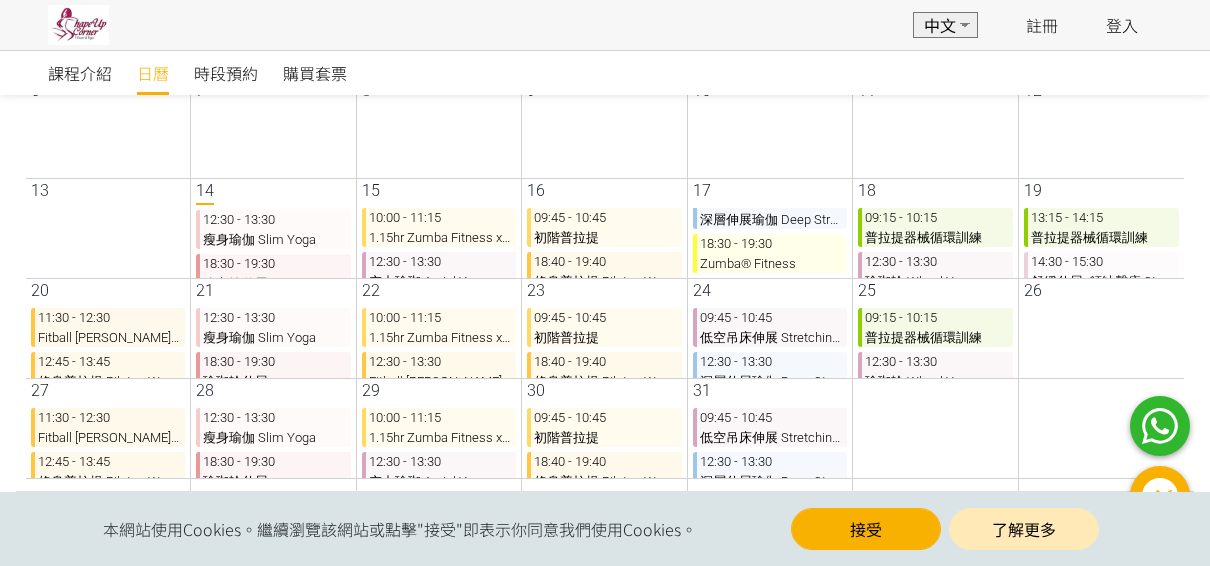 click on "18:30 - 19:30
Zumba® Fitness" at bounding box center (754, 253) 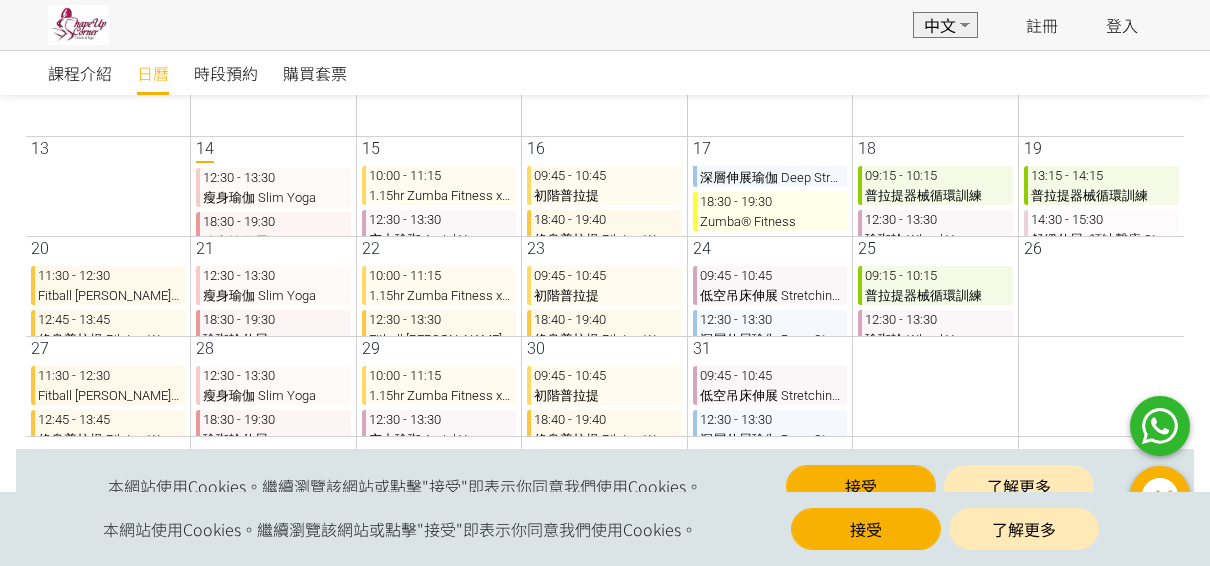 scroll, scrollTop: 438, scrollLeft: 0, axis: vertical 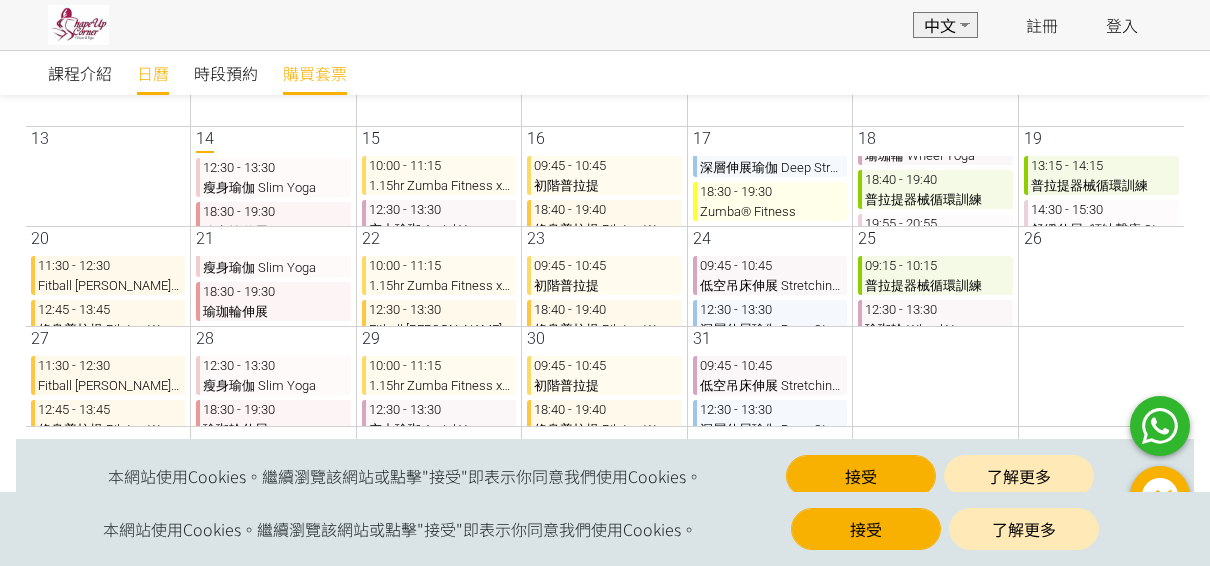 click on "購買套票" at bounding box center (315, 73) 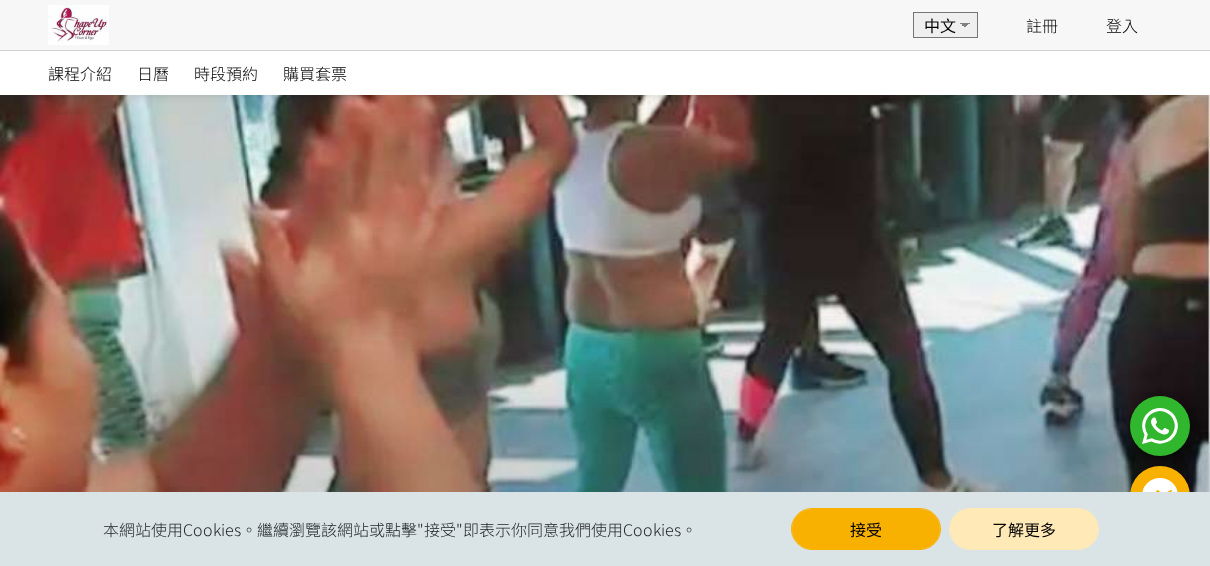 scroll, scrollTop: 0, scrollLeft: 0, axis: both 